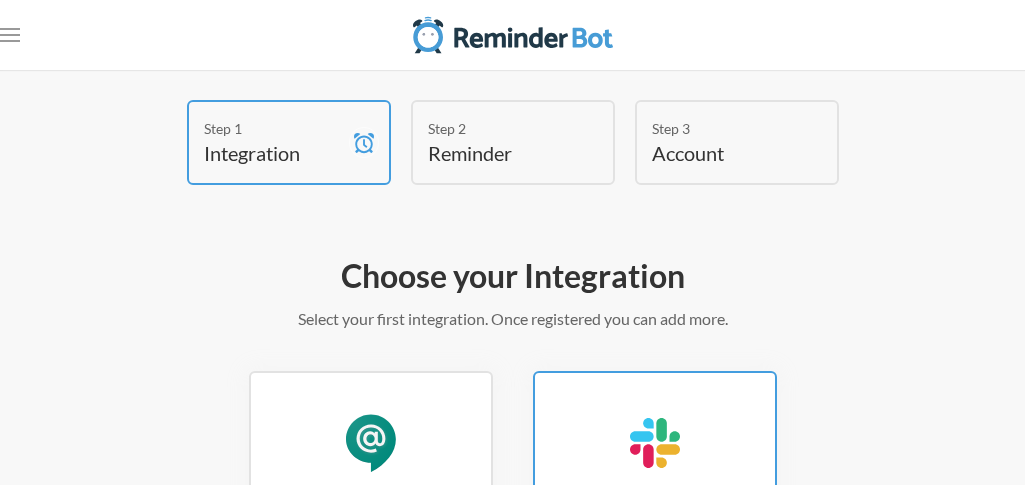 scroll, scrollTop: 300, scrollLeft: 0, axis: vertical 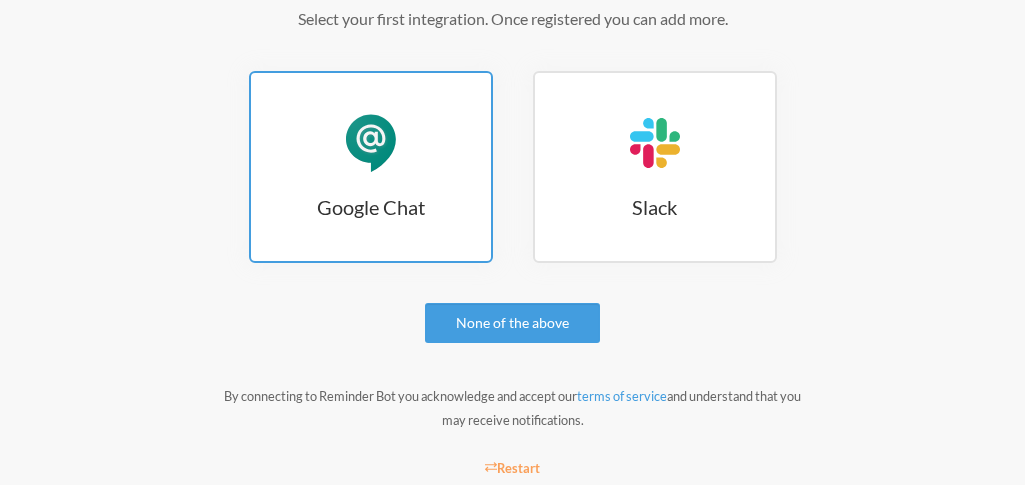 click on "Google Chat   Google Chat" at bounding box center (371, 167) 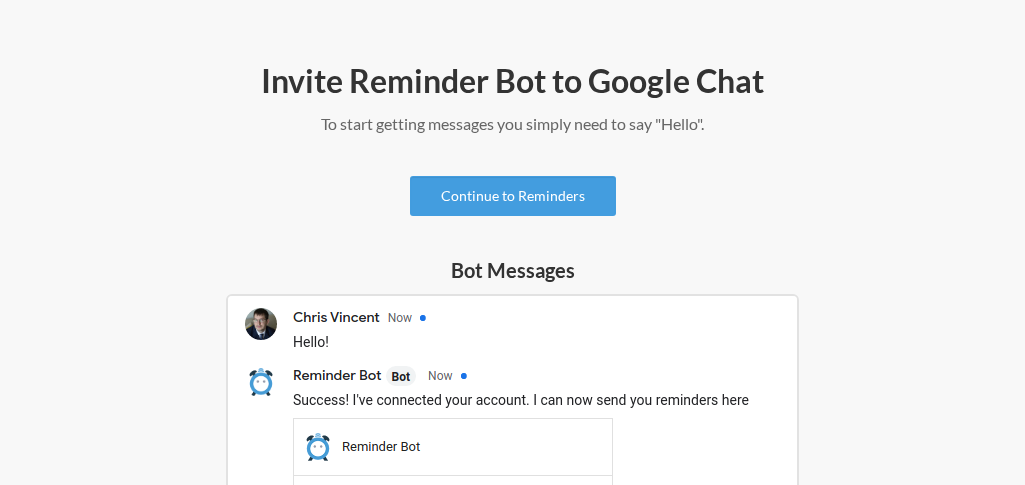 scroll, scrollTop: 200, scrollLeft: 0, axis: vertical 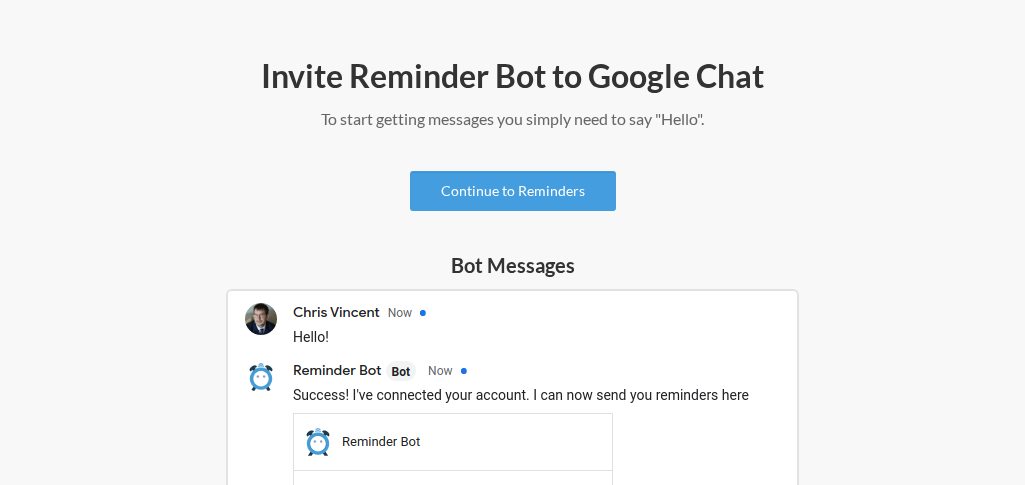 click on "Invite Reminder Bot to Google Chat   To start getting messages you simply need to say "Hello".
Continue to Reminders
Bot Messages     Add Reminder Bot to a Room" at bounding box center (512, 575) 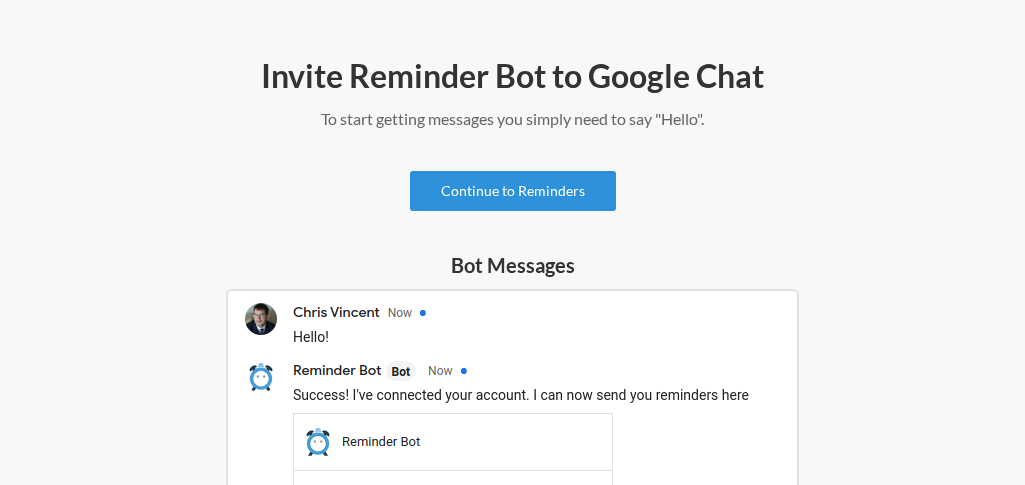 click on "Continue to Reminders" at bounding box center [513, 191] 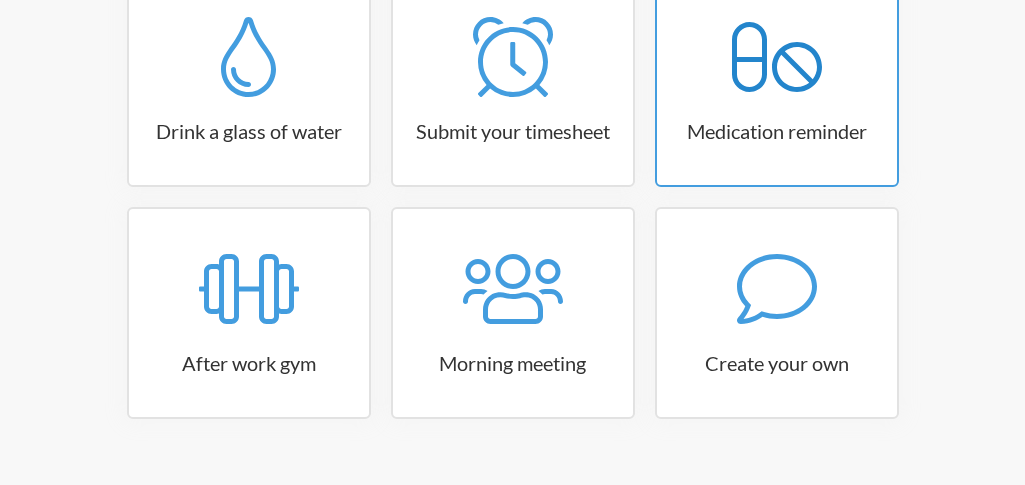scroll, scrollTop: 430, scrollLeft: 0, axis: vertical 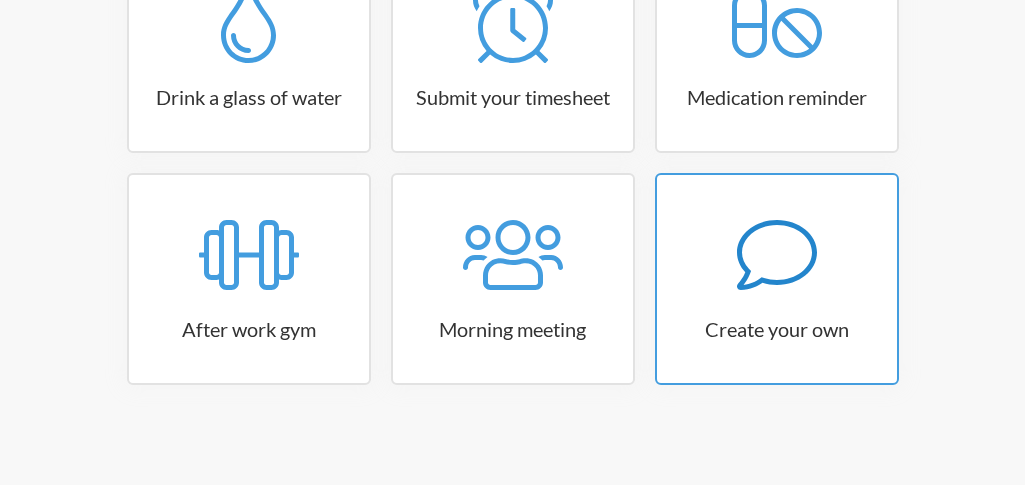 click on "Create your own" at bounding box center [777, 279] 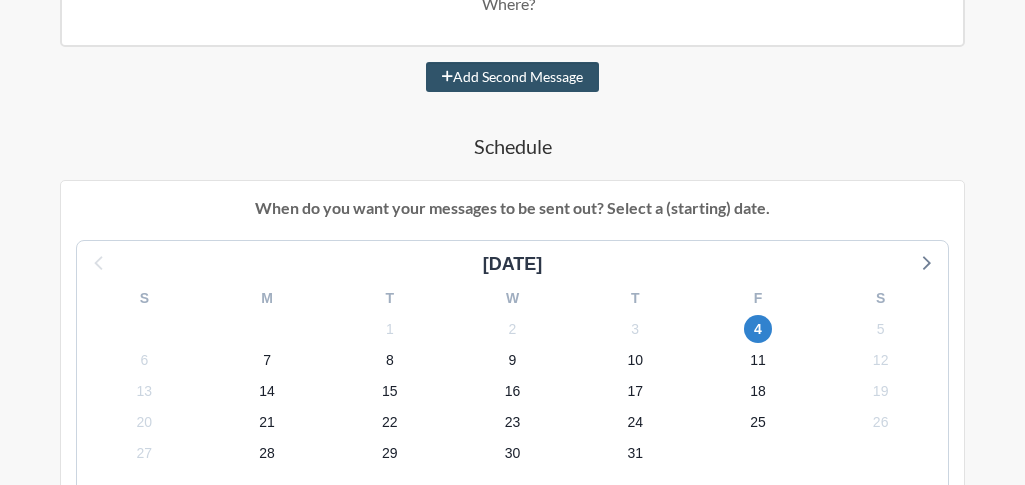 scroll, scrollTop: 530, scrollLeft: 0, axis: vertical 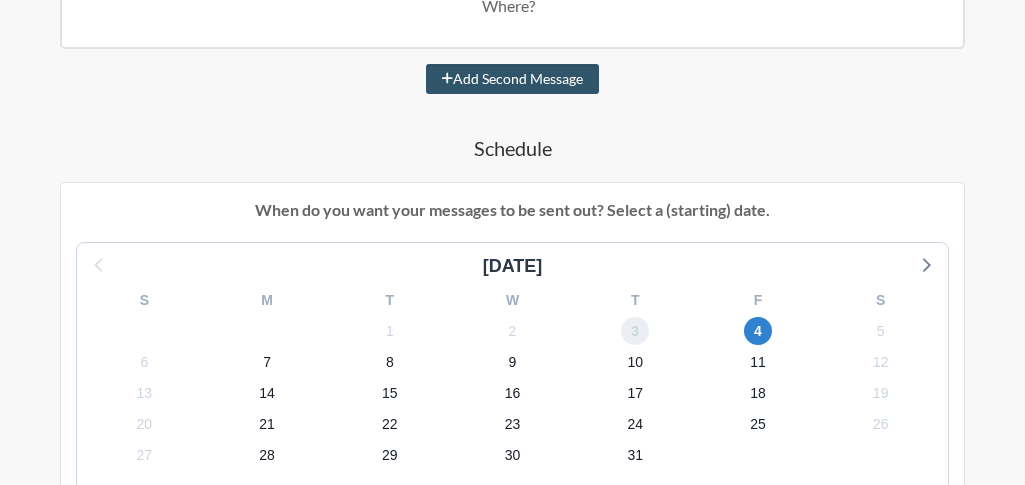 click on "3" at bounding box center [635, 331] 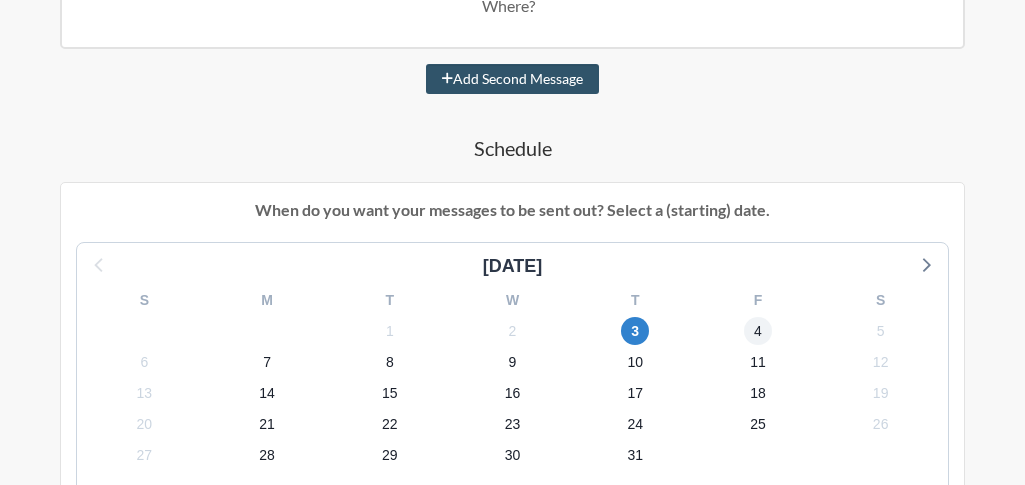 click on "4" at bounding box center [758, 331] 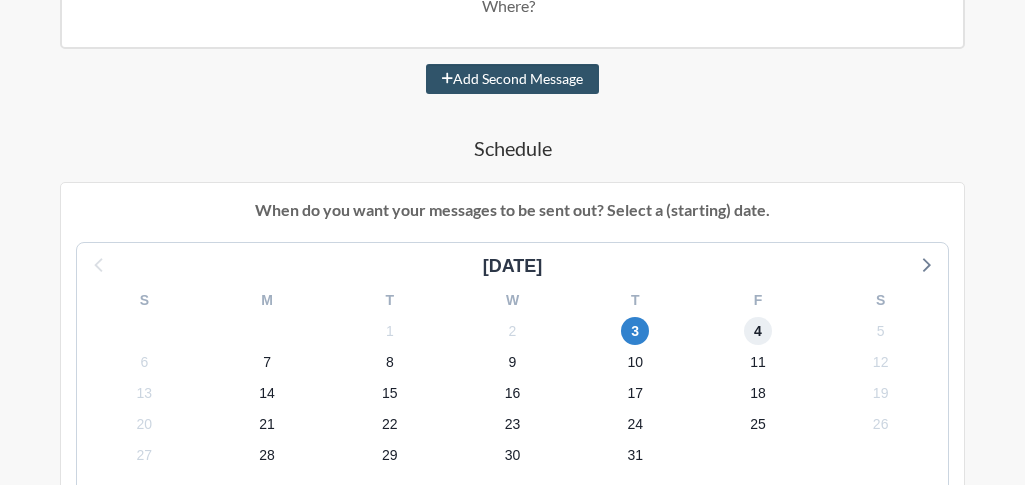 click on "4" at bounding box center (758, 331) 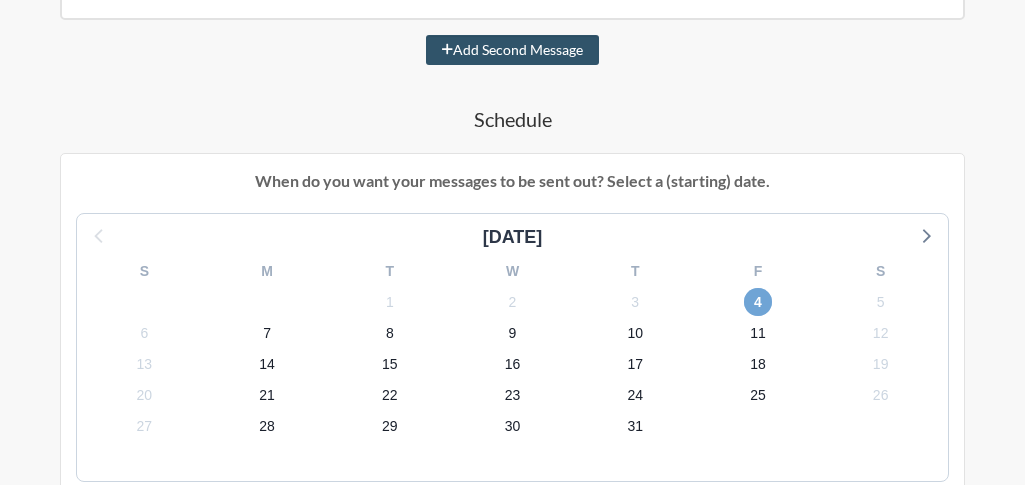 scroll, scrollTop: 530, scrollLeft: 0, axis: vertical 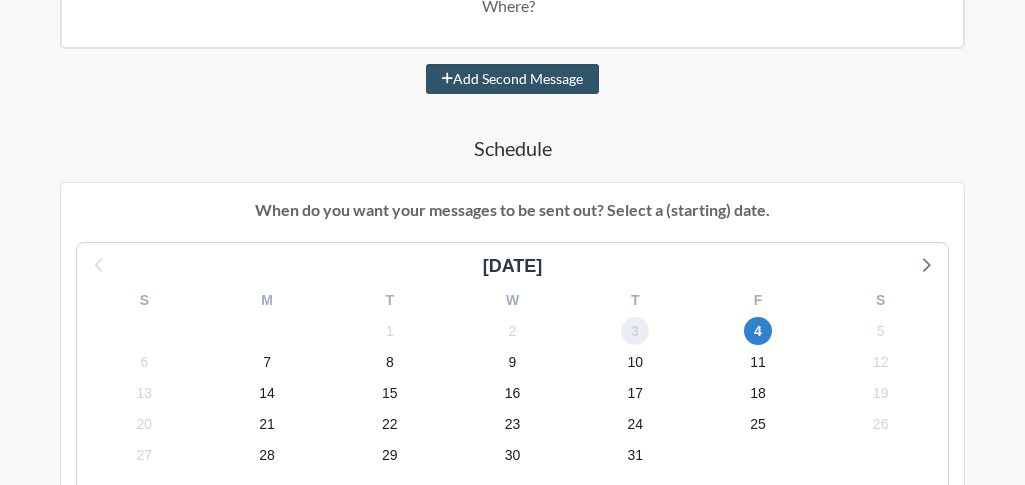 click on "3" at bounding box center [635, 331] 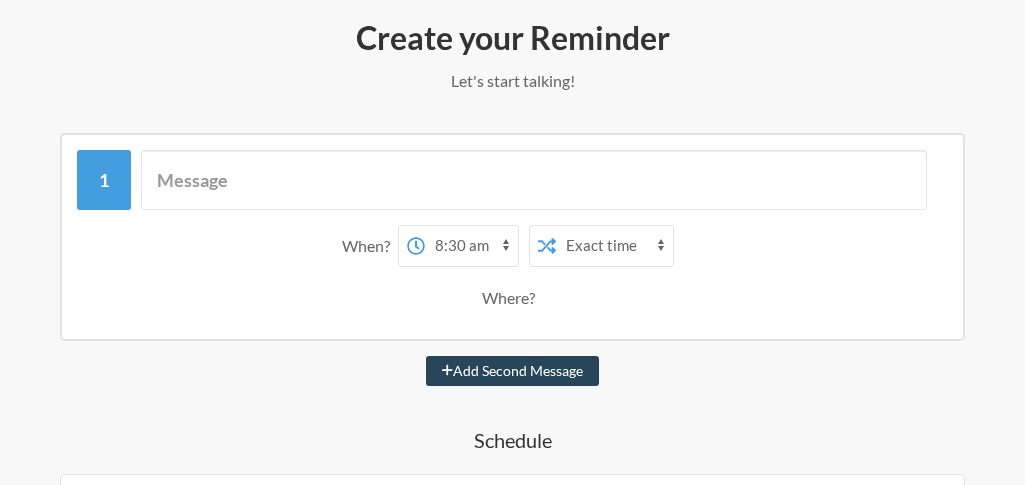 scroll, scrollTop: 130, scrollLeft: 0, axis: vertical 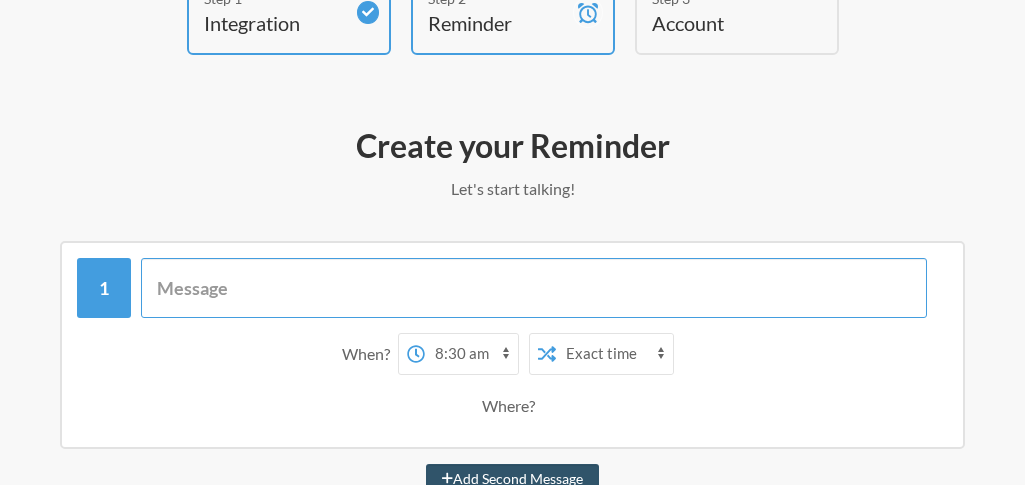 click at bounding box center [534, 288] 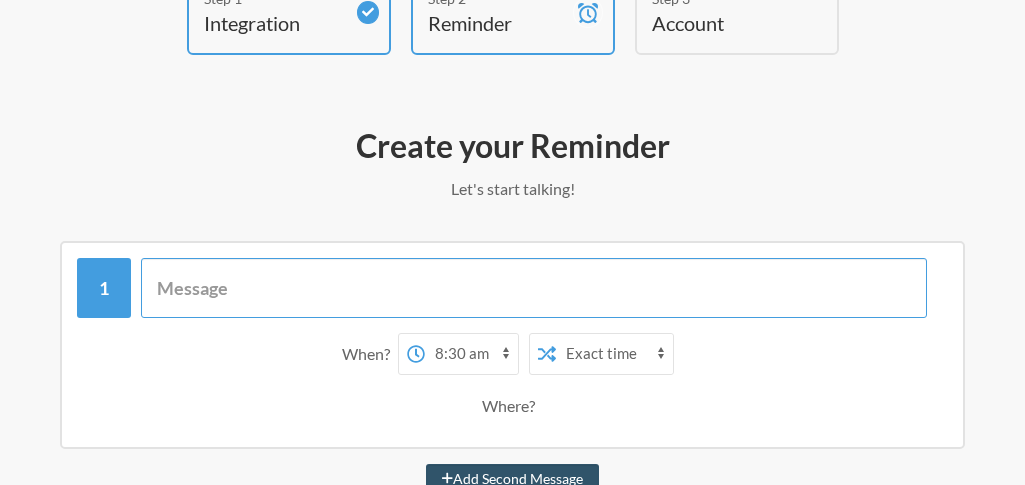 click at bounding box center (534, 288) 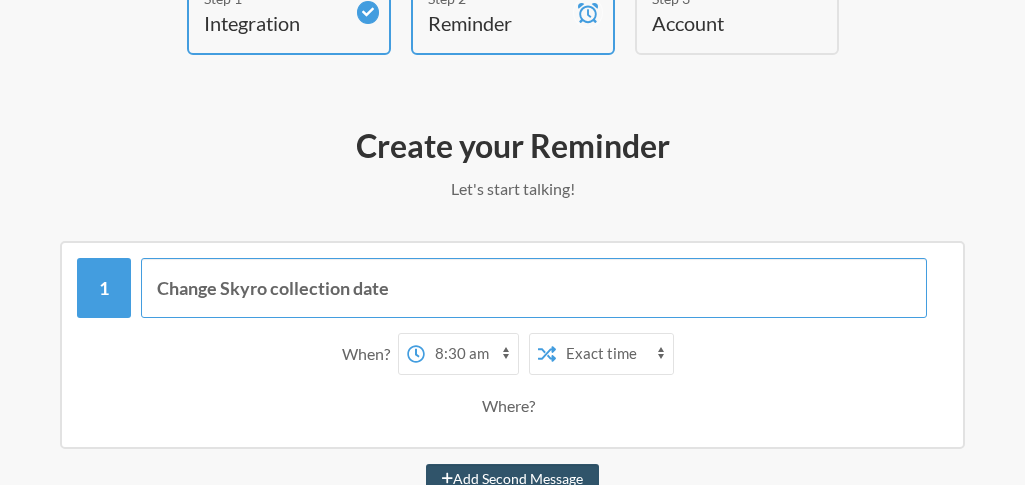 scroll, scrollTop: 230, scrollLeft: 0, axis: vertical 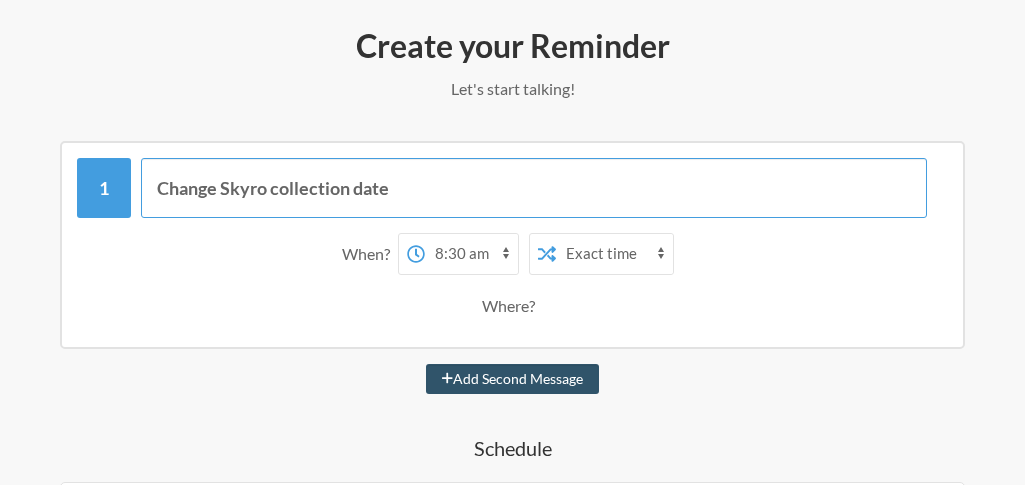 type on "Change Skyro collection date" 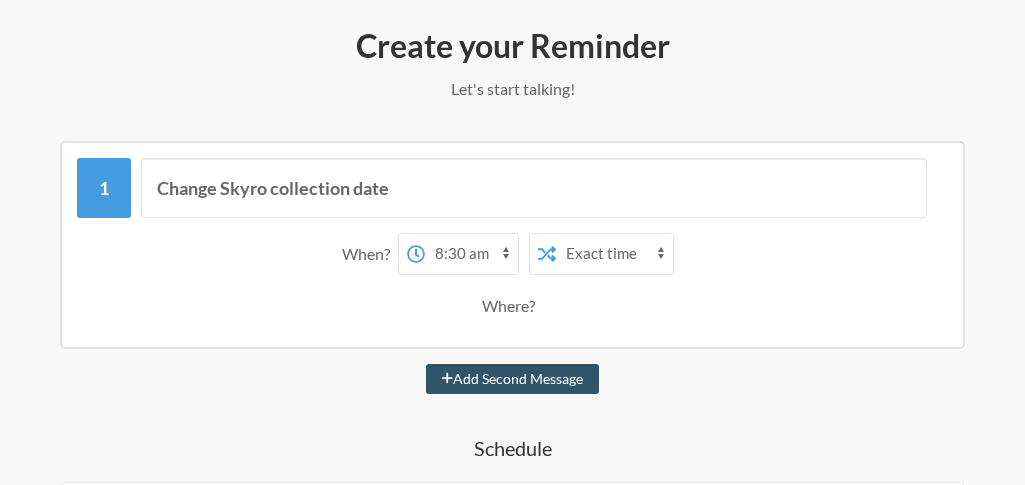 click on "12:00 am 12:15 am 12:30 am 12:45 am 1:00 am 1:15 am 1:30 am 1:45 am 2:00 am 2:15 am 2:30 am 2:45 am 3:00 am 3:15 am 3:30 am 3:45 am 4:00 am 4:15 am 4:30 am 4:45 am 5:00 am 5:15 am 5:30 am 5:45 am 6:00 am 6:15 am 6:30 am 6:45 am 7:00 am 7:15 am 7:30 am 7:45 am 8:00 am 8:15 am 8:30 am 8:45 am 9:00 am 9:15 am 9:30 am 9:45 am 10:00 am 10:15 am 10:30 am 10:45 am 11:00 am 11:15 am 11:30 am 11:45 am 12:00 pm 12:15 pm 12:30 pm 12:45 pm 1:00 pm 1:15 pm 1:30 pm 1:45 pm 2:00 pm 2:15 pm 2:30 pm 2:45 pm 3:00 pm 3:15 pm 3:30 pm 3:45 pm 4:00 pm 4:15 pm 4:30 pm 4:45 pm 5:00 pm 5:15 pm 5:30 pm 5:45 pm 6:00 pm 6:15 pm 6:30 pm 6:45 pm 7:00 pm 7:15 pm 7:30 pm 7:45 pm 8:00 pm 8:15 pm 8:30 pm 8:45 pm 9:00 pm 9:15 pm 9:30 pm 9:45 pm 10:00 pm 10:15 pm 10:30 pm 10:45 pm 11:00 pm 11:15 pm 11:30 pm 11:45 pm" at bounding box center (471, 254) 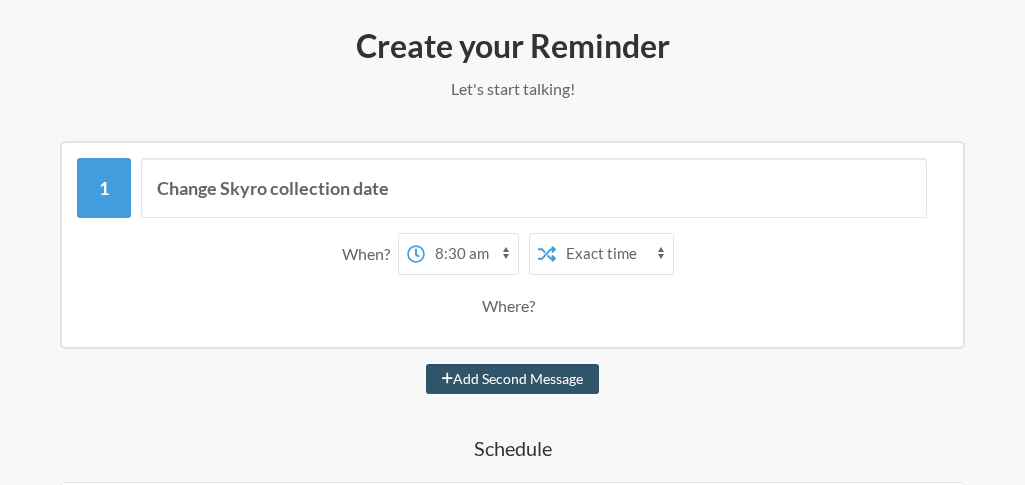 select on "20:00:00" 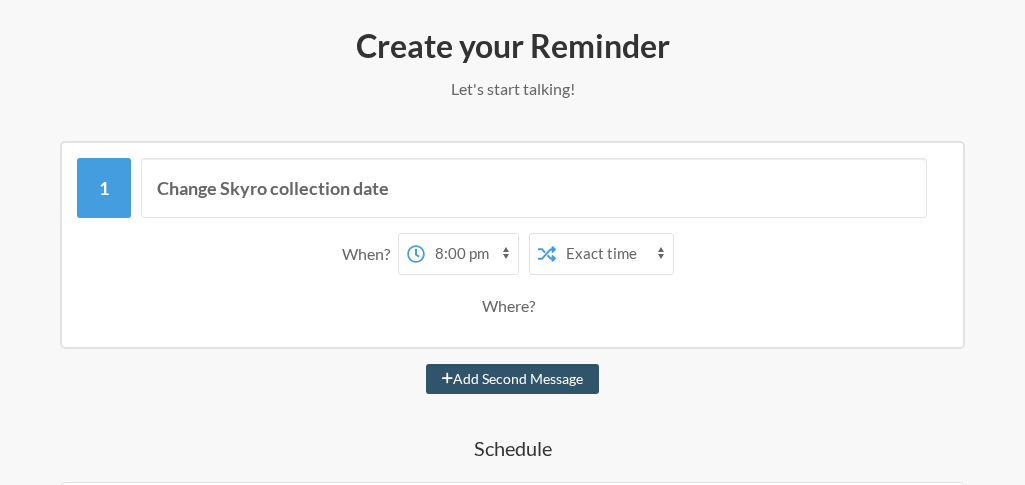 click on "12:00 am 12:15 am 12:30 am 12:45 am 1:00 am 1:15 am 1:30 am 1:45 am 2:00 am 2:15 am 2:30 am 2:45 am 3:00 am 3:15 am 3:30 am 3:45 am 4:00 am 4:15 am 4:30 am 4:45 am 5:00 am 5:15 am 5:30 am 5:45 am 6:00 am 6:15 am 6:30 am 6:45 am 7:00 am 7:15 am 7:30 am 7:45 am 8:00 am 8:15 am 8:30 am 8:45 am 9:00 am 9:15 am 9:30 am 9:45 am 10:00 am 10:15 am 10:30 am 10:45 am 11:00 am 11:15 am 11:30 am 11:45 am 12:00 pm 12:15 pm 12:30 pm 12:45 pm 1:00 pm 1:15 pm 1:30 pm 1:45 pm 2:00 pm 2:15 pm 2:30 pm 2:45 pm 3:00 pm 3:15 pm 3:30 pm 3:45 pm 4:00 pm 4:15 pm 4:30 pm 4:45 pm 5:00 pm 5:15 pm 5:30 pm 5:45 pm 6:00 pm 6:15 pm 6:30 pm 6:45 pm 7:00 pm 7:15 pm 7:30 pm 7:45 pm 8:00 pm 8:15 pm 8:30 pm 8:45 pm 9:00 pm 9:15 pm 9:30 pm 9:45 pm 10:00 pm 10:15 pm 10:30 pm 10:45 pm 11:00 pm 11:15 pm 11:30 pm 11:45 pm" at bounding box center (471, 254) 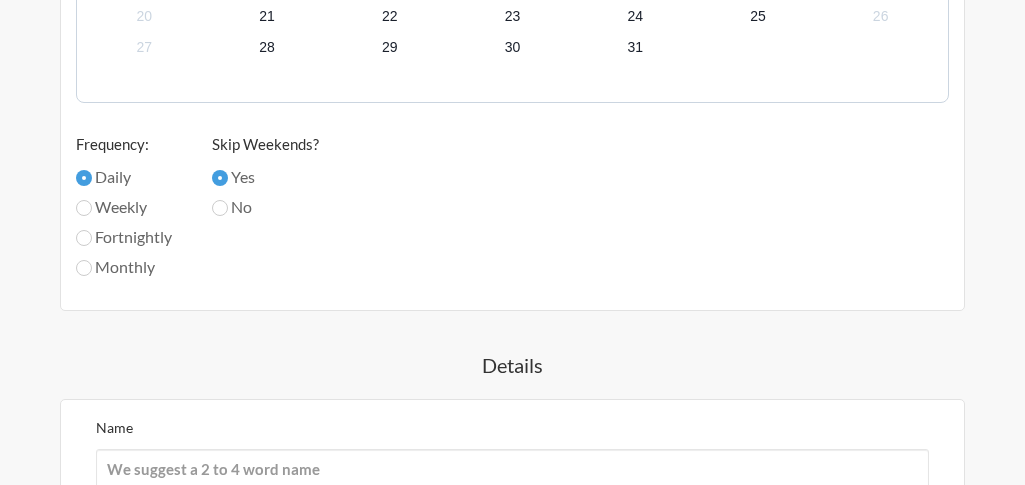 scroll, scrollTop: 1221, scrollLeft: 0, axis: vertical 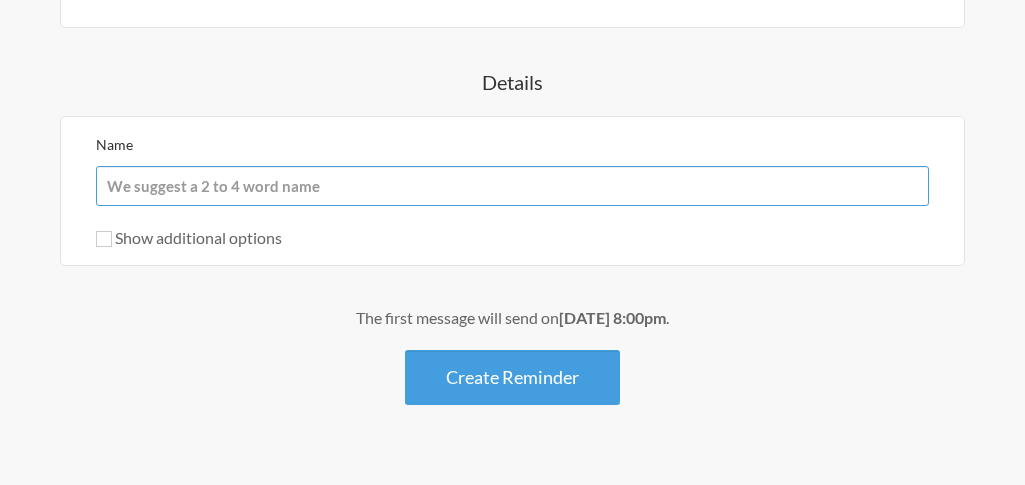 click on "Name" at bounding box center [512, 186] 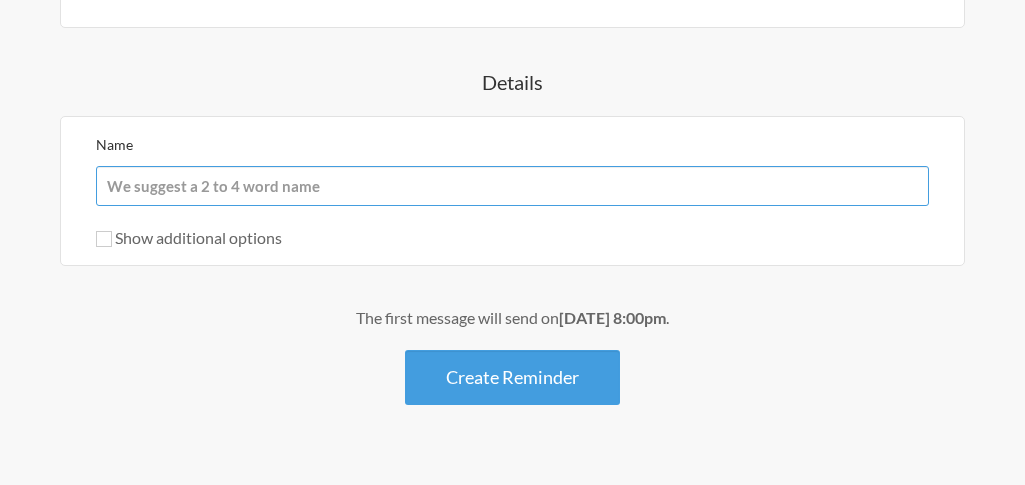 type on "[PERSON_NAME]" 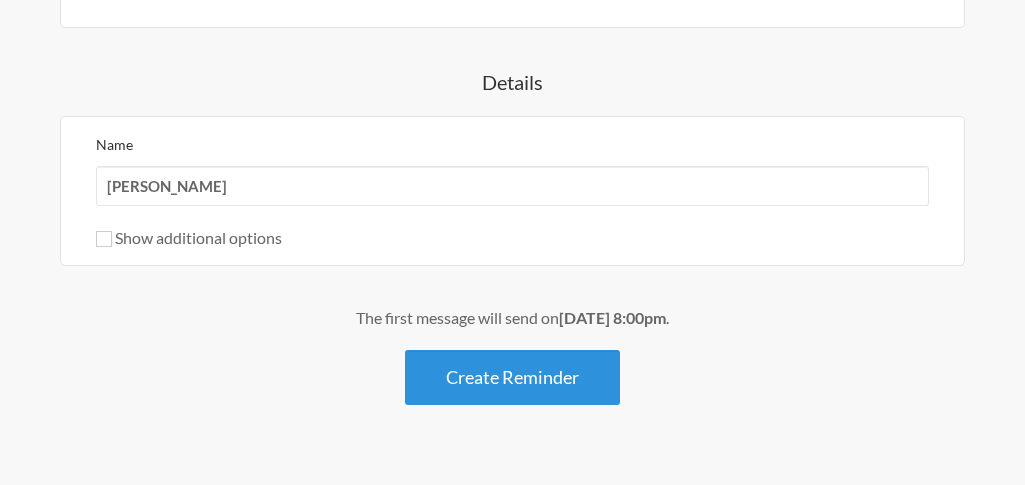 click on "Create Reminder" at bounding box center (512, 377) 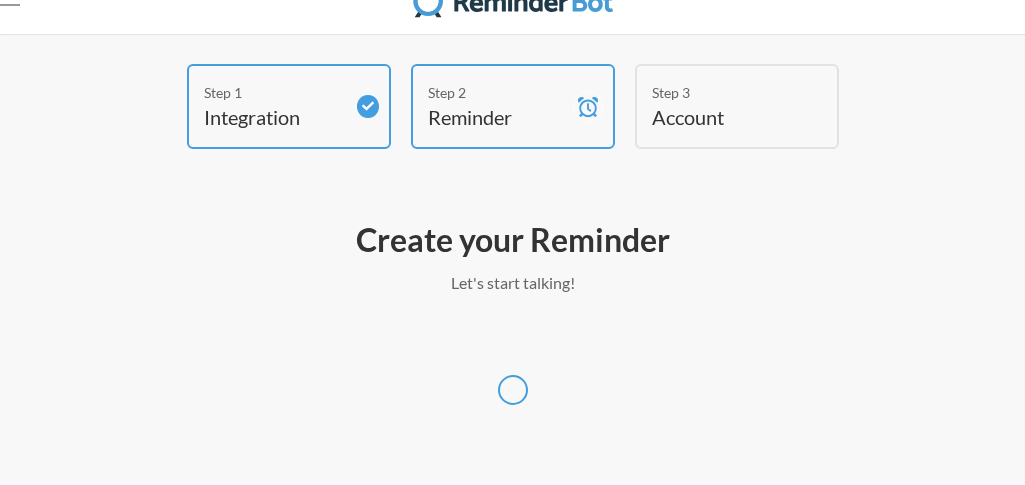 scroll, scrollTop: 36, scrollLeft: 0, axis: vertical 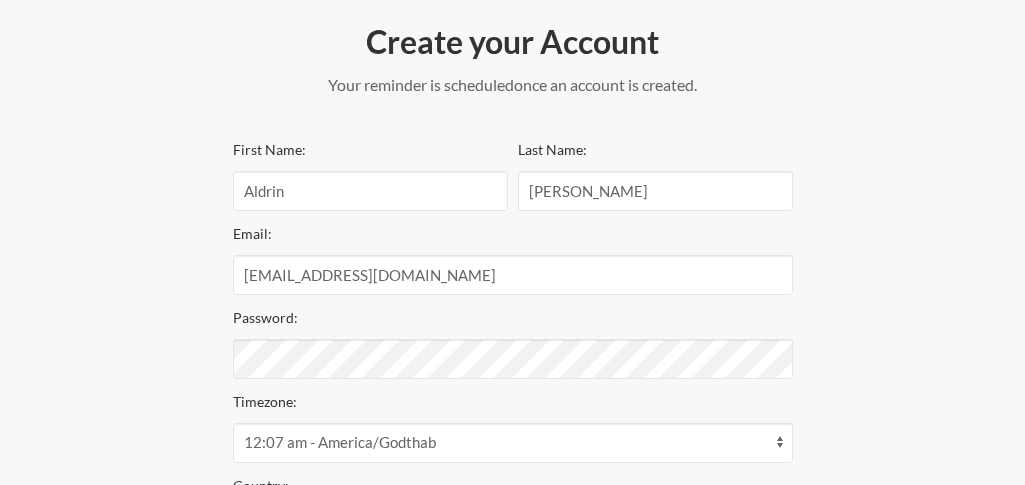 click on "Step 1   Integration       Step 2   Reminder       Step 3   Account       Create your Account   Your reminder is scheduled  and your trial will start  once an account is created.     Your subscription includes a 0 day trial.   We'll charge you with a  $0.00 USD every 1 months  at the end of the trial .   We'll start processing $0.00 USD every 3 months with a 0% discount (forever!)  at the end of this trial .   The current plan does not require a payment.
Cancel at any time.
We are preparing your account...   First Name:     Aldrin   Last Name:     Jimenez   Email:     aldrinjmenez@gmail.com   Password:       Timezone:   12:07 am - America/Godthab 12:07 am - America/Miquelon 12:07 am - America/Noronha 12:07 am - Atlantic/South_Georgia 10:07 am - Asia/Brunei 10:07 am - Asia/Choibalsan 10:07 am - Asia/Hong_Kong 10:07 am - Asia/Irkutsk 10:07 am - Asia/Kuala_Lumpur 10:07 am - Asia/Kuching 10:07 am - Asia/Macau   Country:" at bounding box center (512, 310) 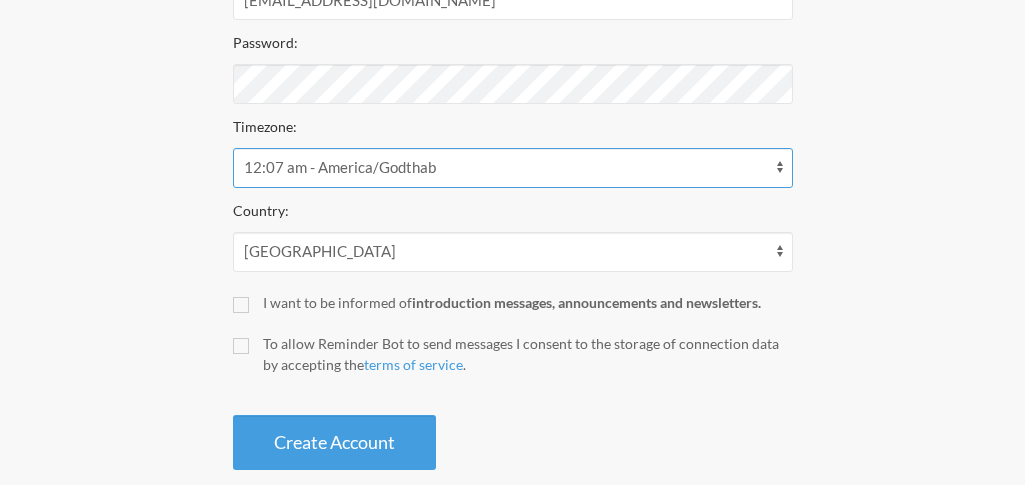 scroll, scrollTop: 534, scrollLeft: 0, axis: vertical 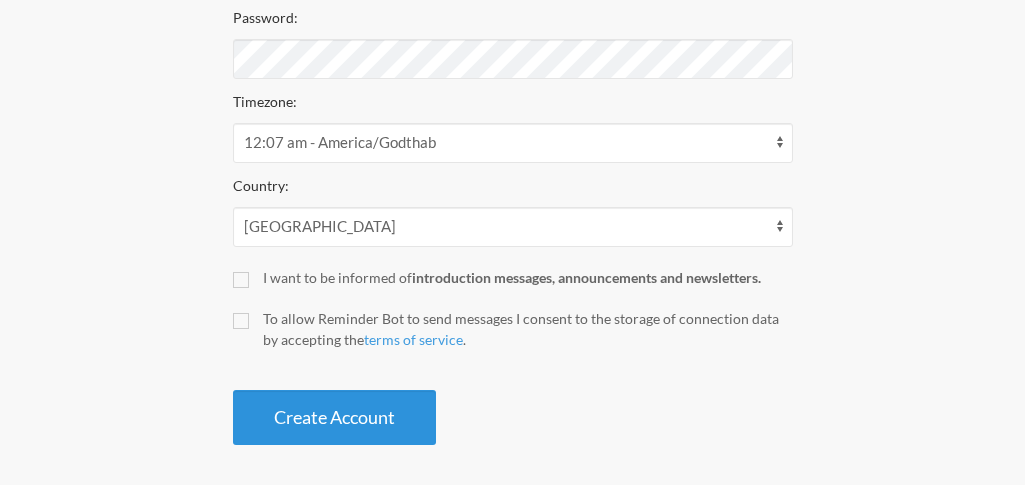 click on "Create Account" at bounding box center (334, 417) 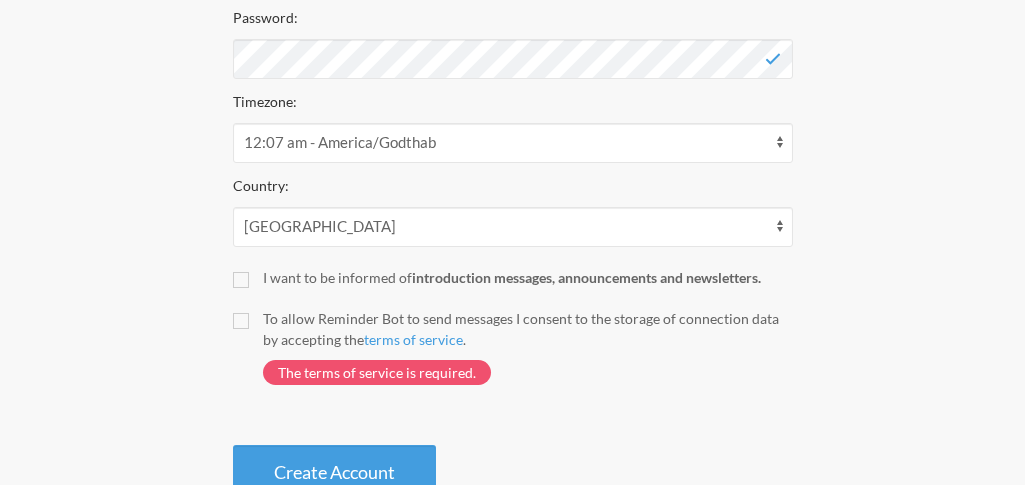 click on "First Name:     Aldrin   Last Name:     Jimenez   Email:     aldrinjmenez@gmail.com   Password:       Timezone:   12:07 am - America/Godthab 12:07 am - America/Miquelon 12:07 am - America/Noronha 12:07 am - Atlantic/South_Georgia 10:07 am - Asia/Brunei 10:07 am - Asia/Choibalsan 10:07 am - Asia/Hong_Kong 10:07 am - Asia/Irkutsk 10:07 am - Asia/Kuala_Lumpur 10:07 am - Asia/Kuching 10:07 am - Asia/Macau 10:07 am - Asia/Makassar 10:07 am - Asia/Manila 10:07 am - Asia/Shanghai 10:07 am - Asia/Singapore 10:07 am - Asia/Taipei 10:07 am - Asia/Ulaanbaatar 10:07 am - Australia/Perth 10:52 am - Australia/Eucla 11:07 am - Asia/Chita 11:07 am - Asia/Dili 11:07 am - Asia/Jayapura 11:07 am - Asia/Khandyga 11:07 am - Asia/Pyongyang 11:07 am - Asia/Seoul 11:07 am - Asia/Tokyo 11:07 am - Asia/Yakutsk 11:07 am - Pacific/Palau 11:37 am - Australia/Adelaide 11:37 am - Australia/Broken_Hill 11:37 am - Australia/Darwin 12:07 pm - Antarctica/DumontDUrville 12:07 pm - Antarctica/Macquarie 12:07 pm - Asia/Ust-Nera 2:07 am - UTC" at bounding box center [513, 168] 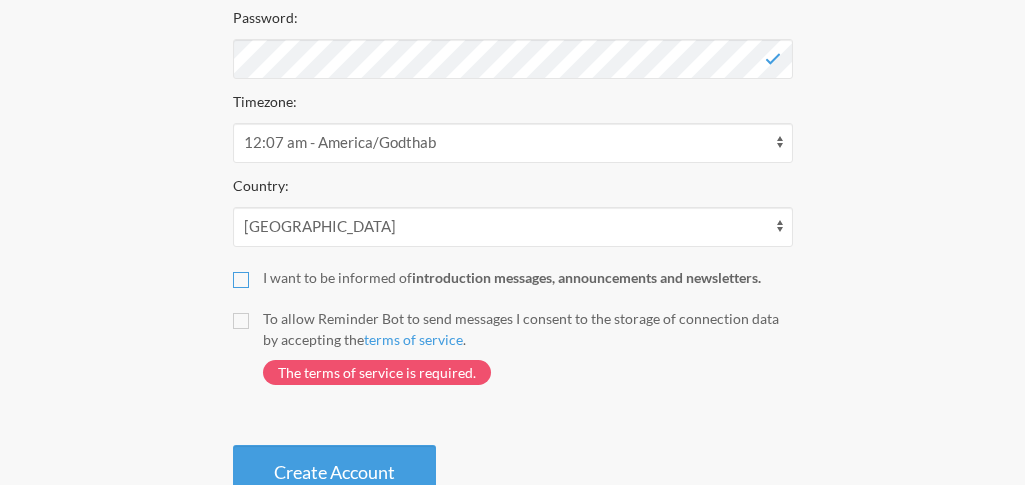 click on "I want to be informed of  introduction messages, announcements and newsletters." at bounding box center [241, 280] 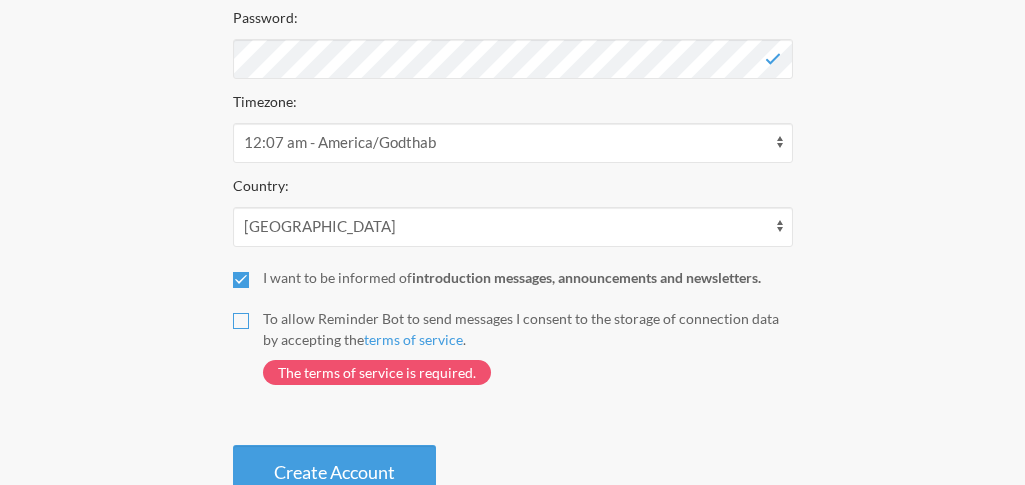 click on "To allow Reminder Bot to send messages I consent to the storage of connection data by accepting the  terms of service .
The terms of service is required." at bounding box center [241, 321] 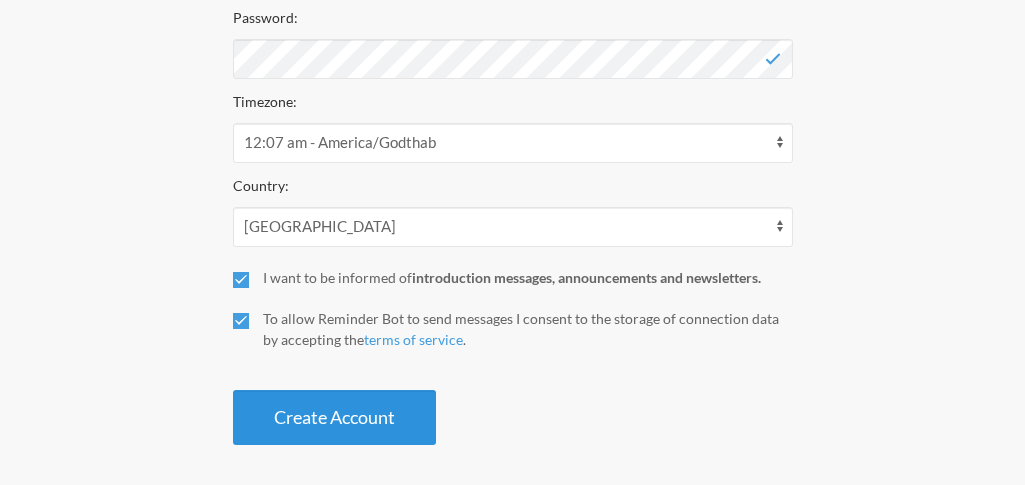 click on "Create Account" at bounding box center [334, 417] 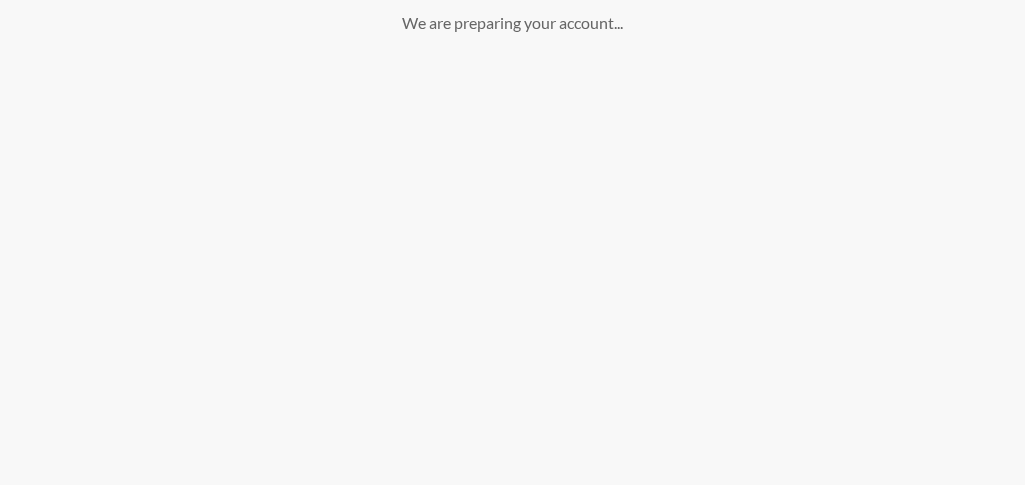 scroll, scrollTop: 458, scrollLeft: 0, axis: vertical 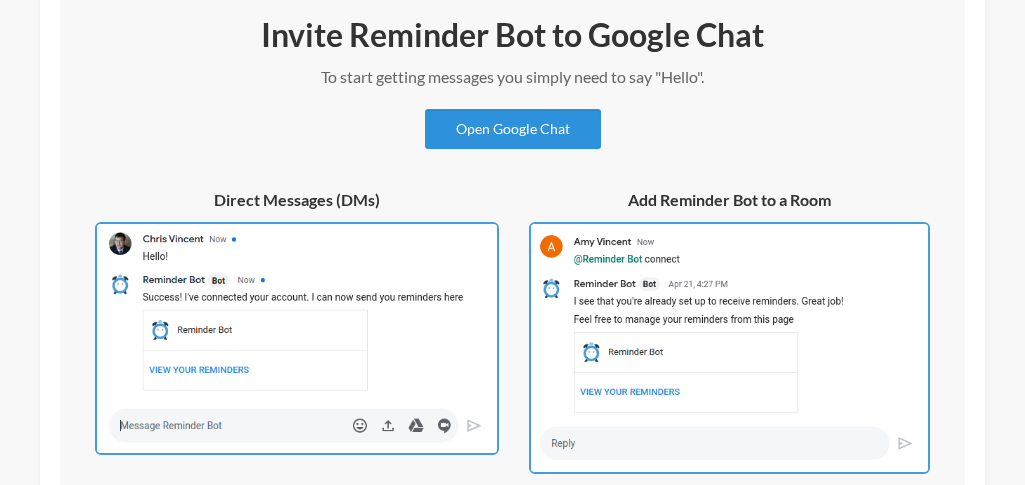 click on "Open Google Chat" at bounding box center (513, 129) 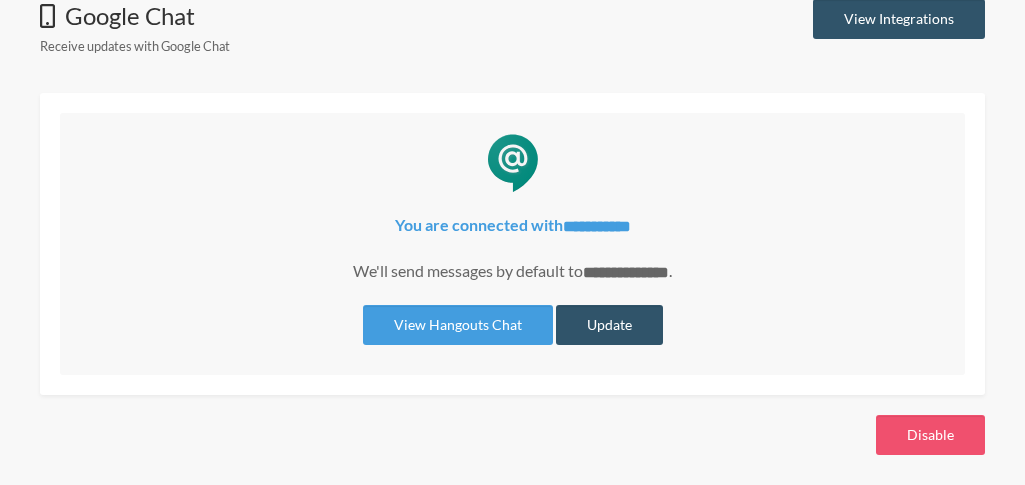 scroll, scrollTop: 97, scrollLeft: 0, axis: vertical 